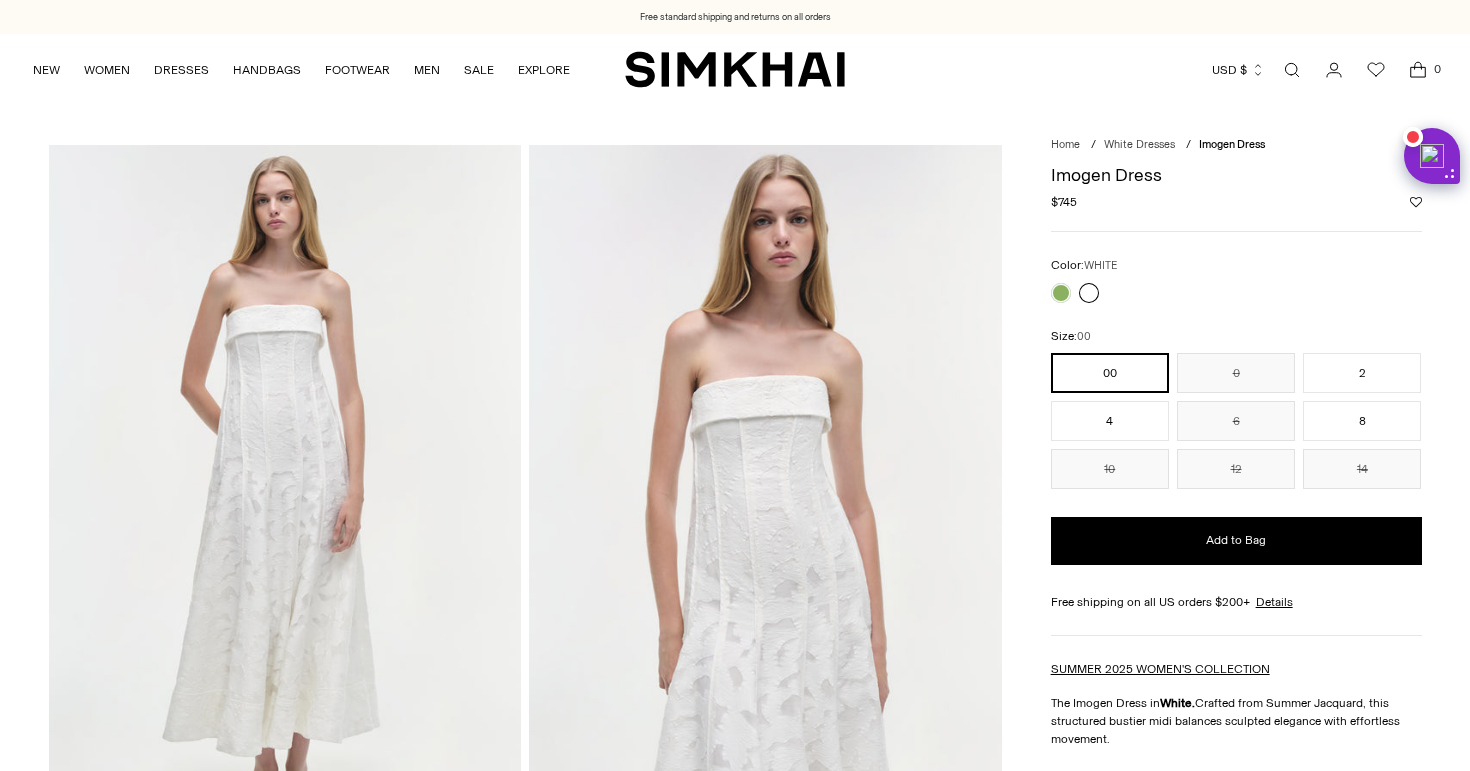 scroll, scrollTop: 0, scrollLeft: 0, axis: both 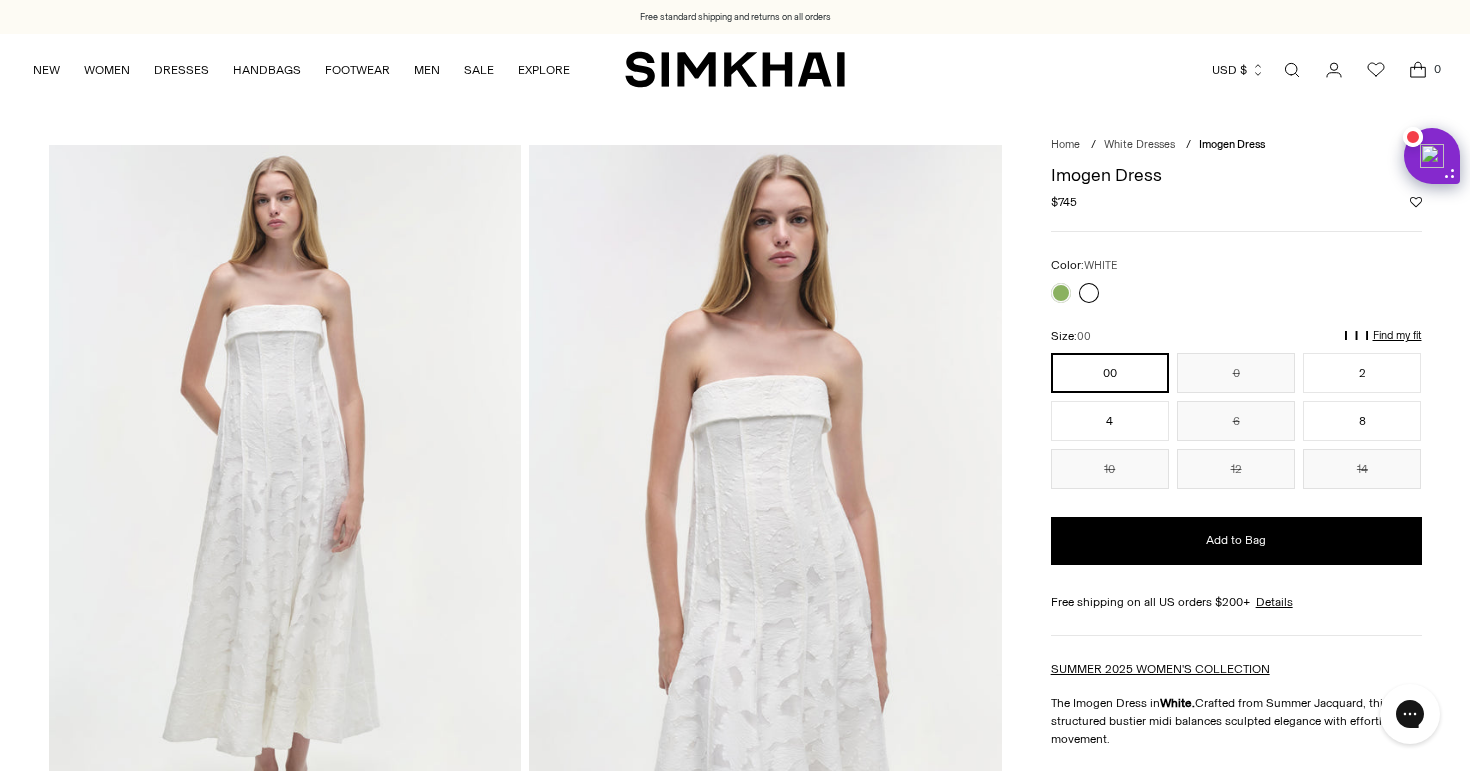 click 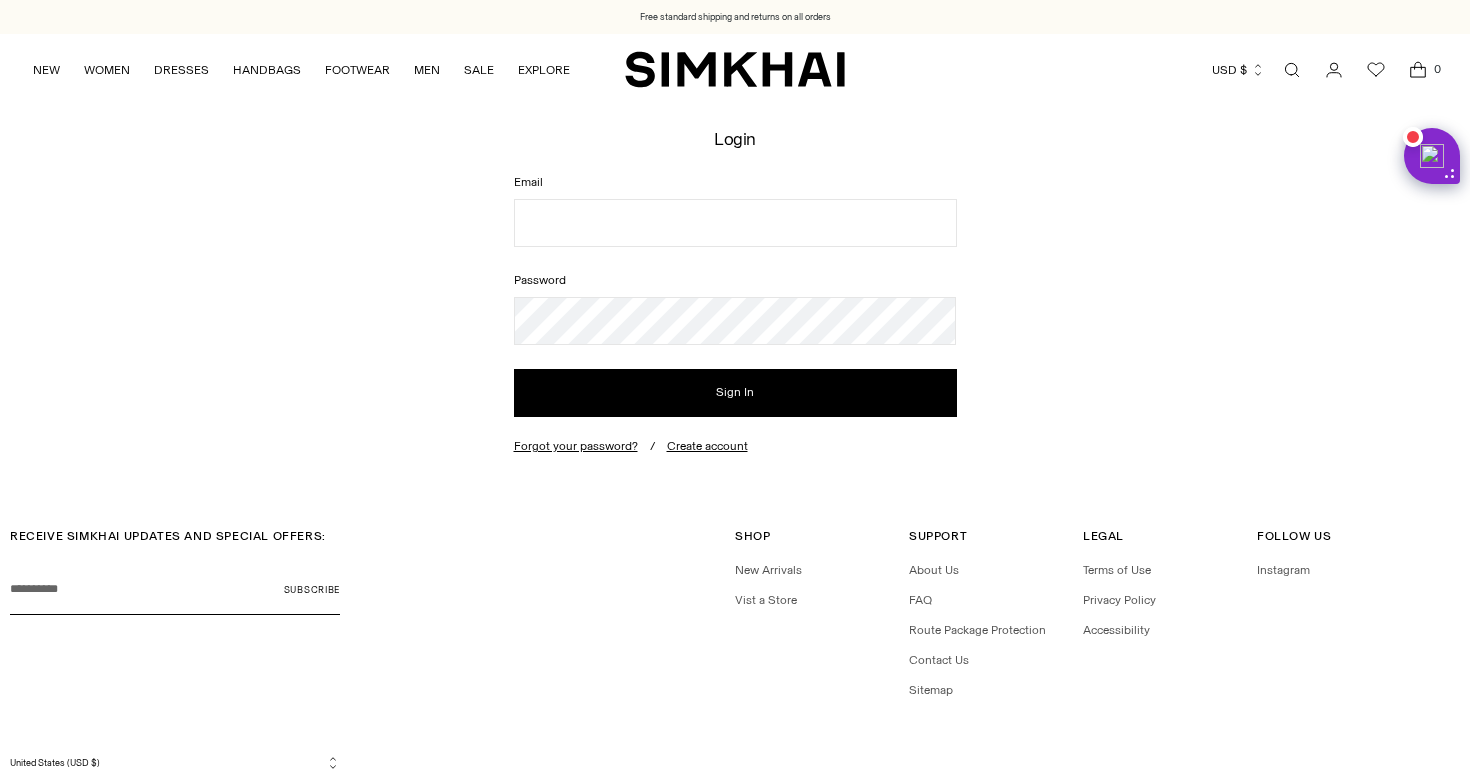 scroll, scrollTop: 0, scrollLeft: 0, axis: both 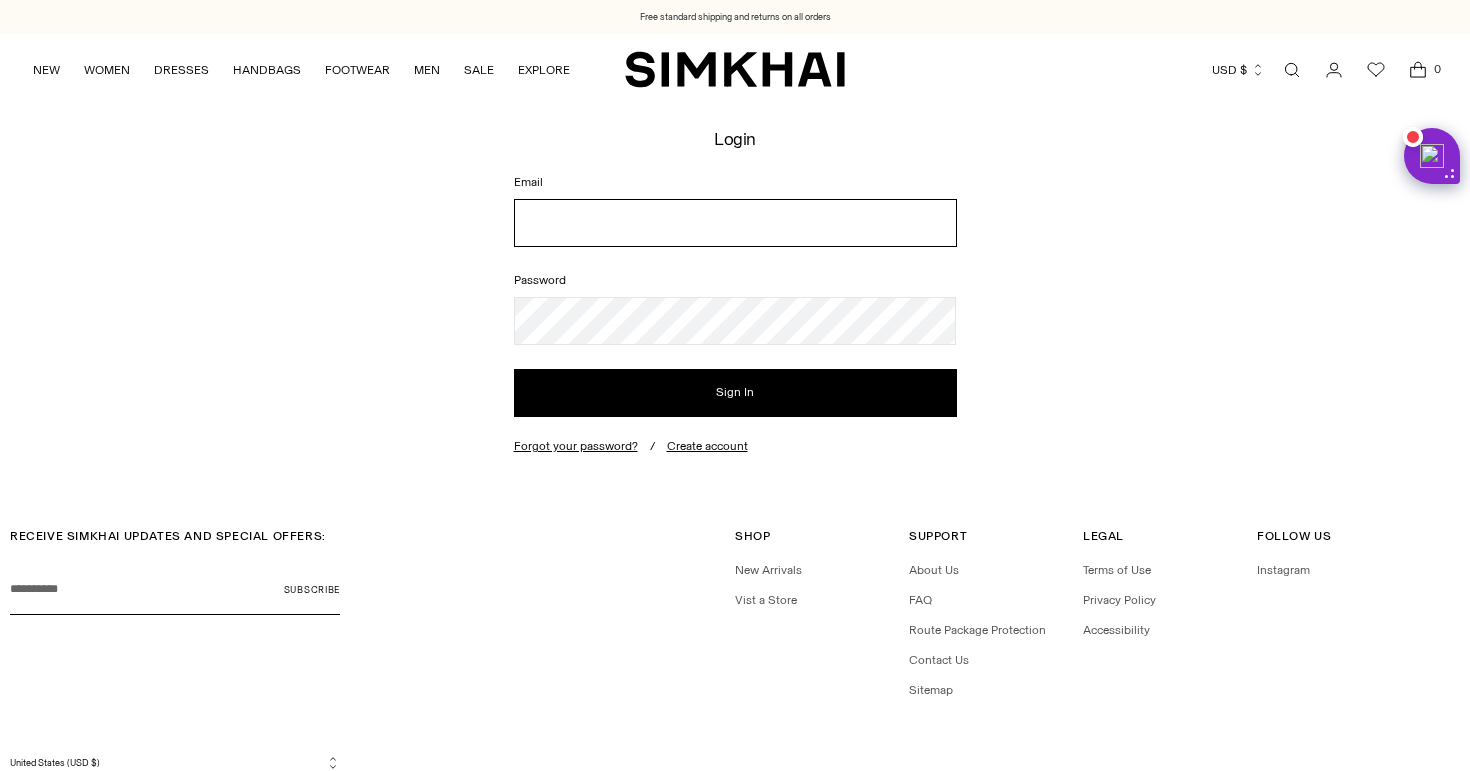 click on "Email" at bounding box center [735, 223] 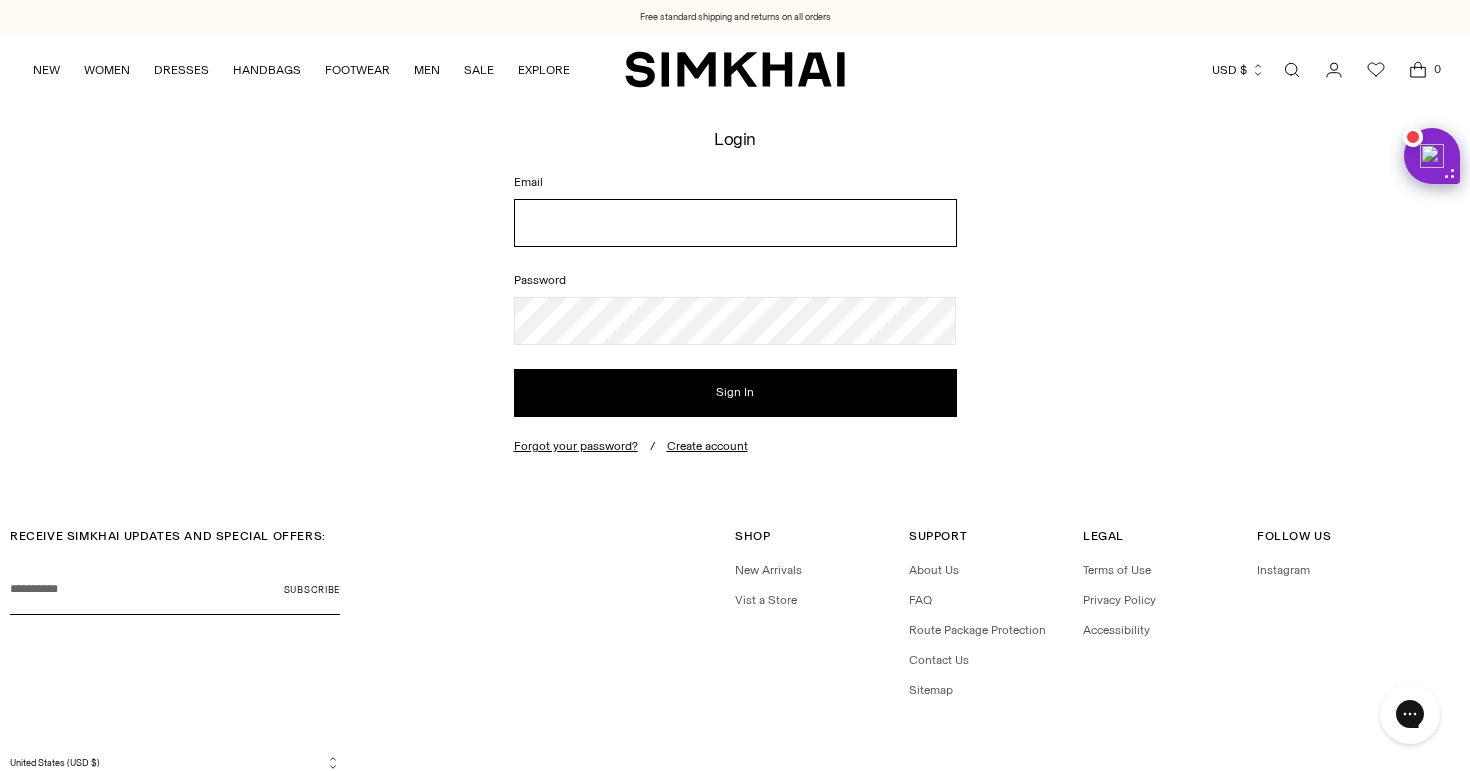 scroll, scrollTop: 0, scrollLeft: 0, axis: both 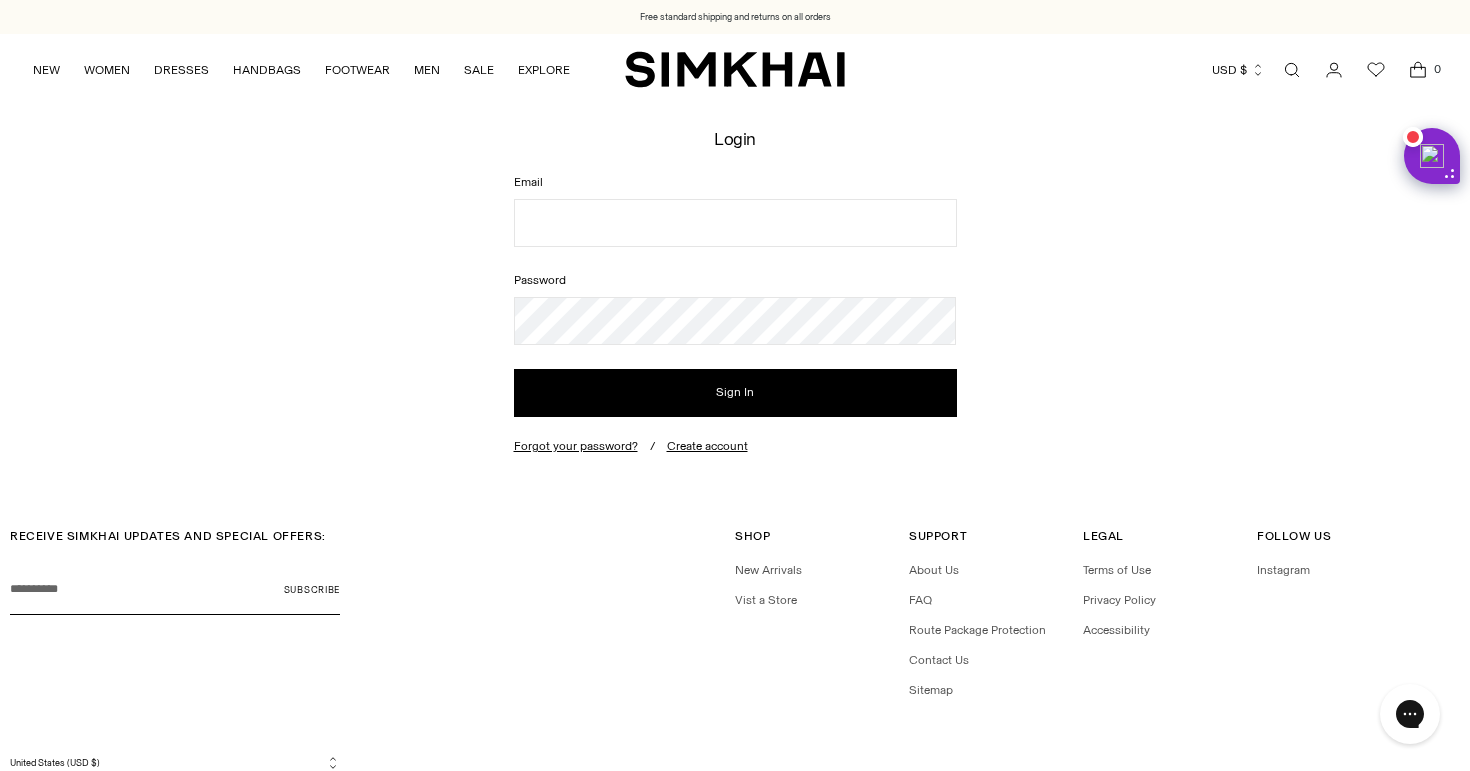 click on "Email
Password
Sign In
Forgot your password?
Create account" at bounding box center [735, 314] 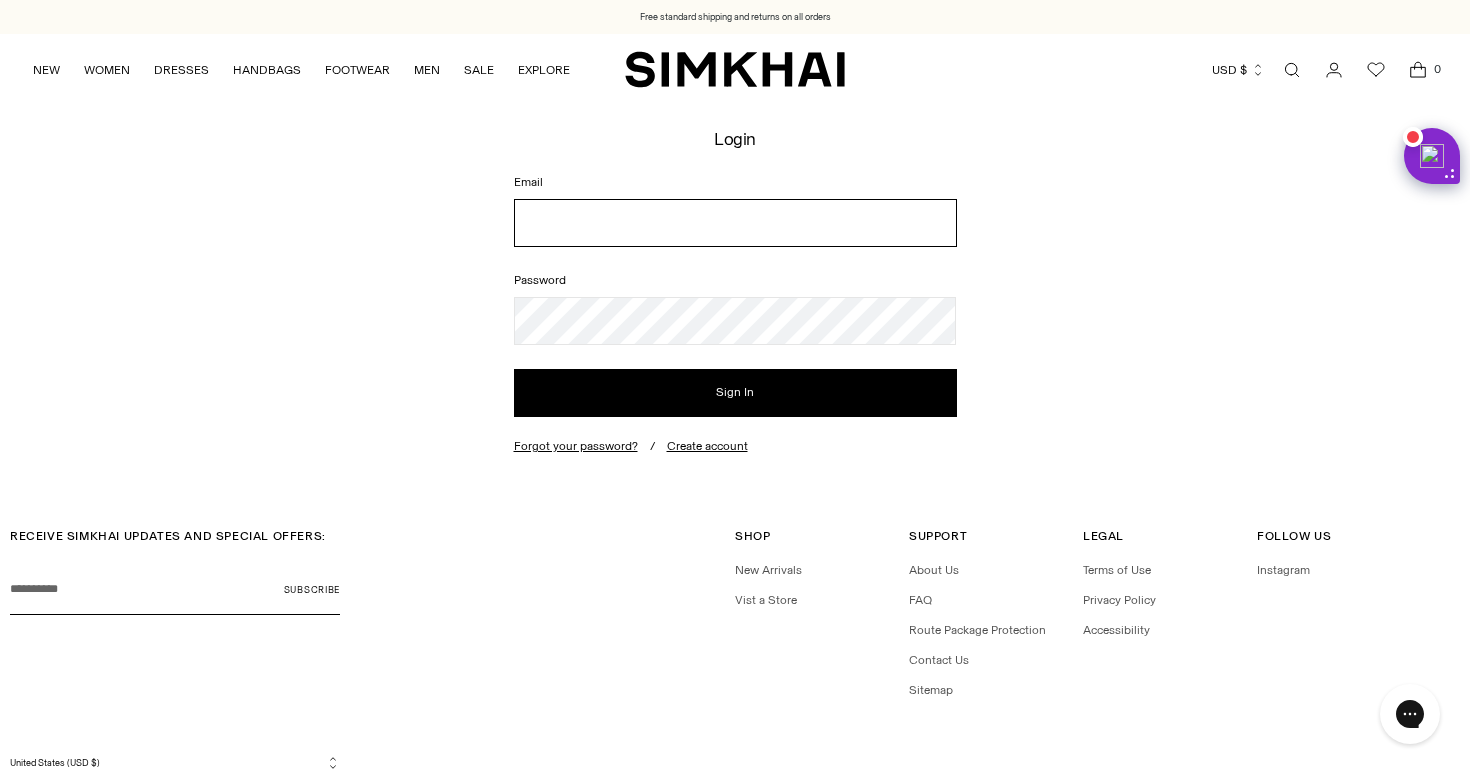 click on "Email" at bounding box center [735, 223] 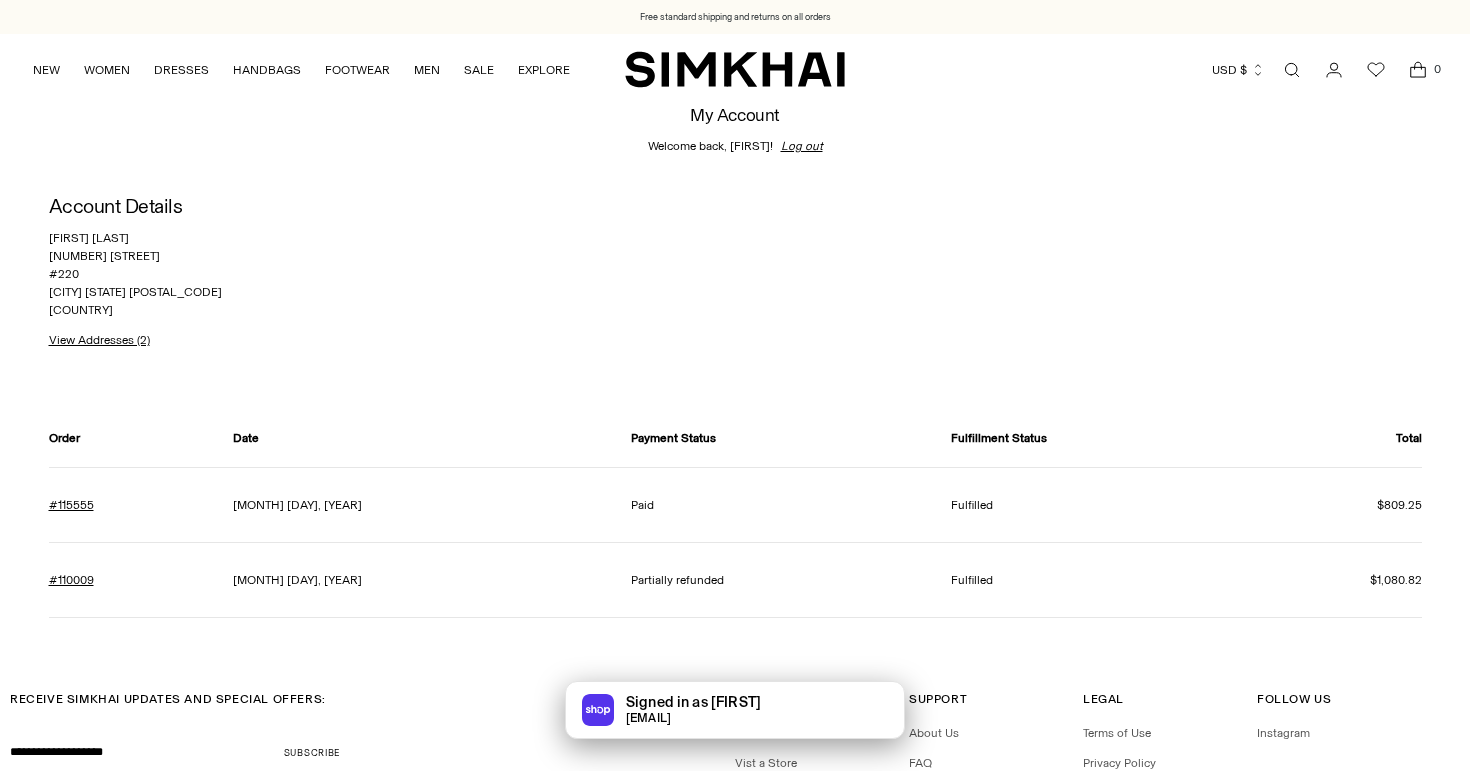 scroll, scrollTop: 0, scrollLeft: 0, axis: both 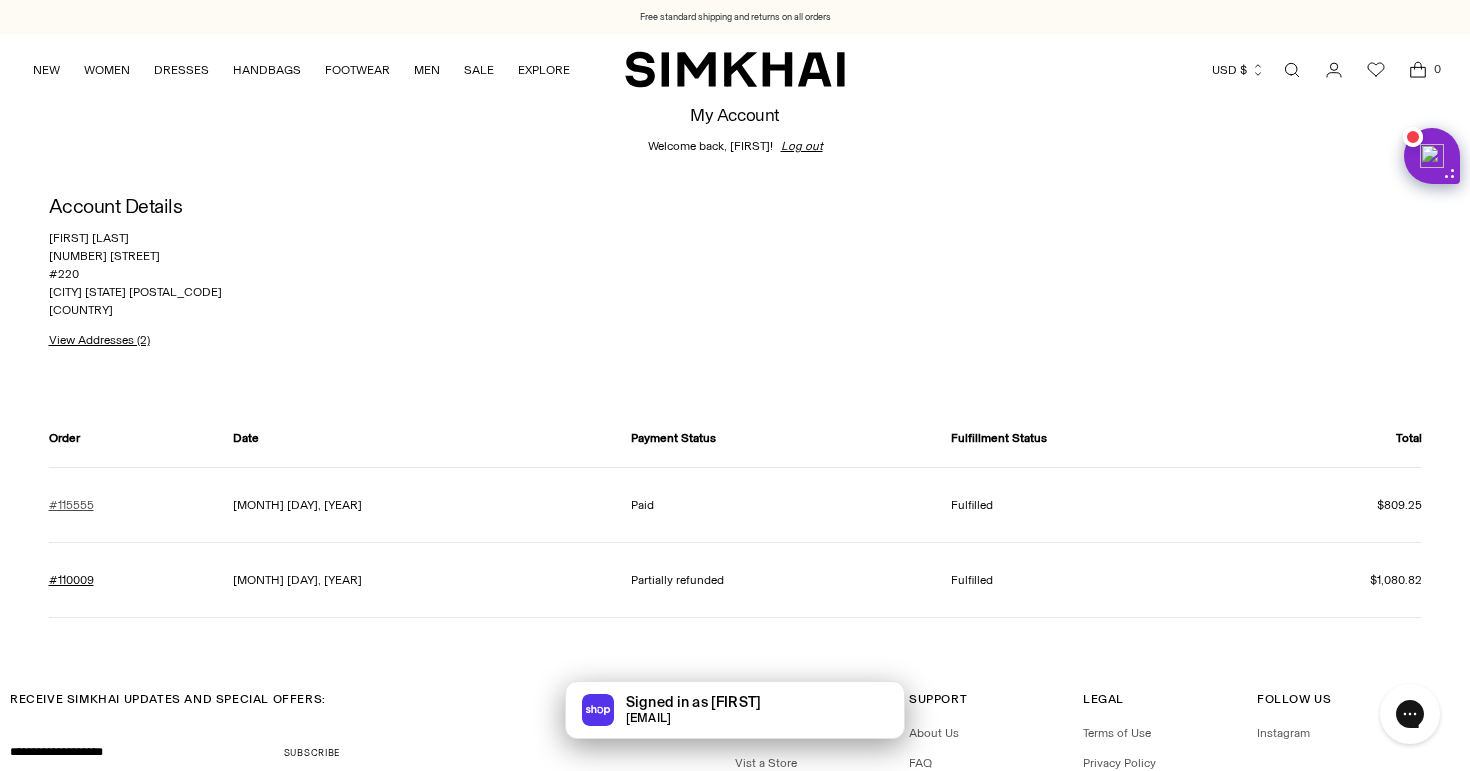 click on "#115555" at bounding box center [71, 505] 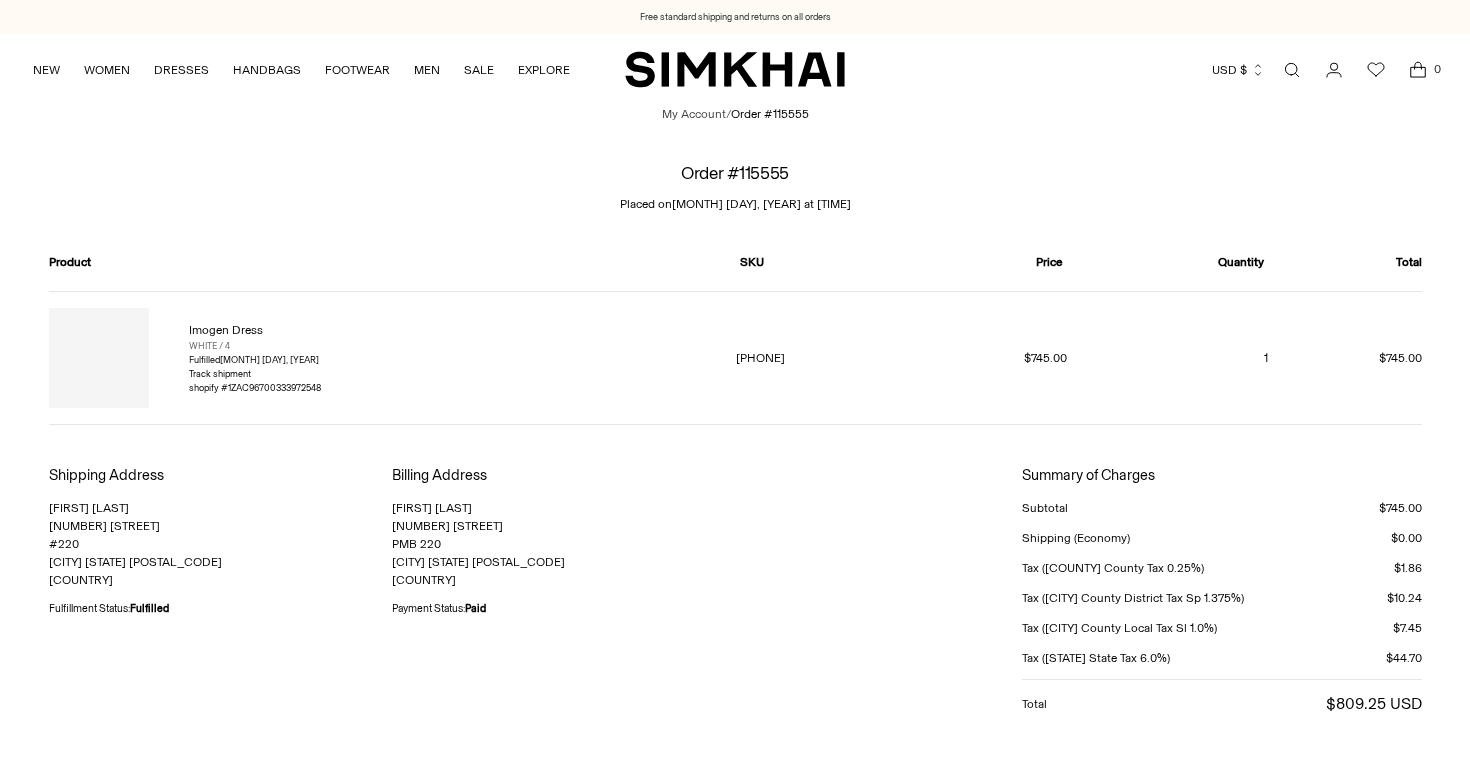 scroll, scrollTop: 0, scrollLeft: 0, axis: both 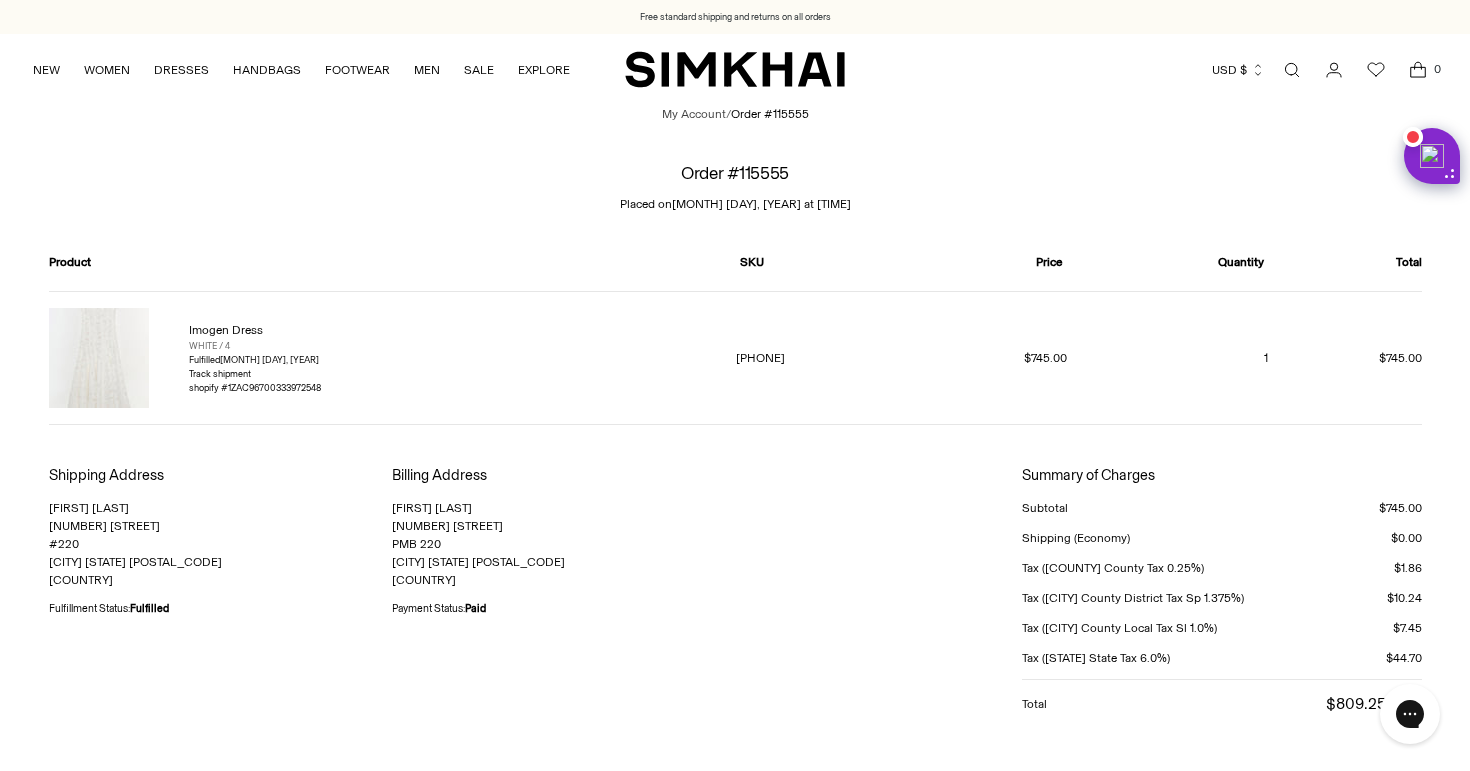 click 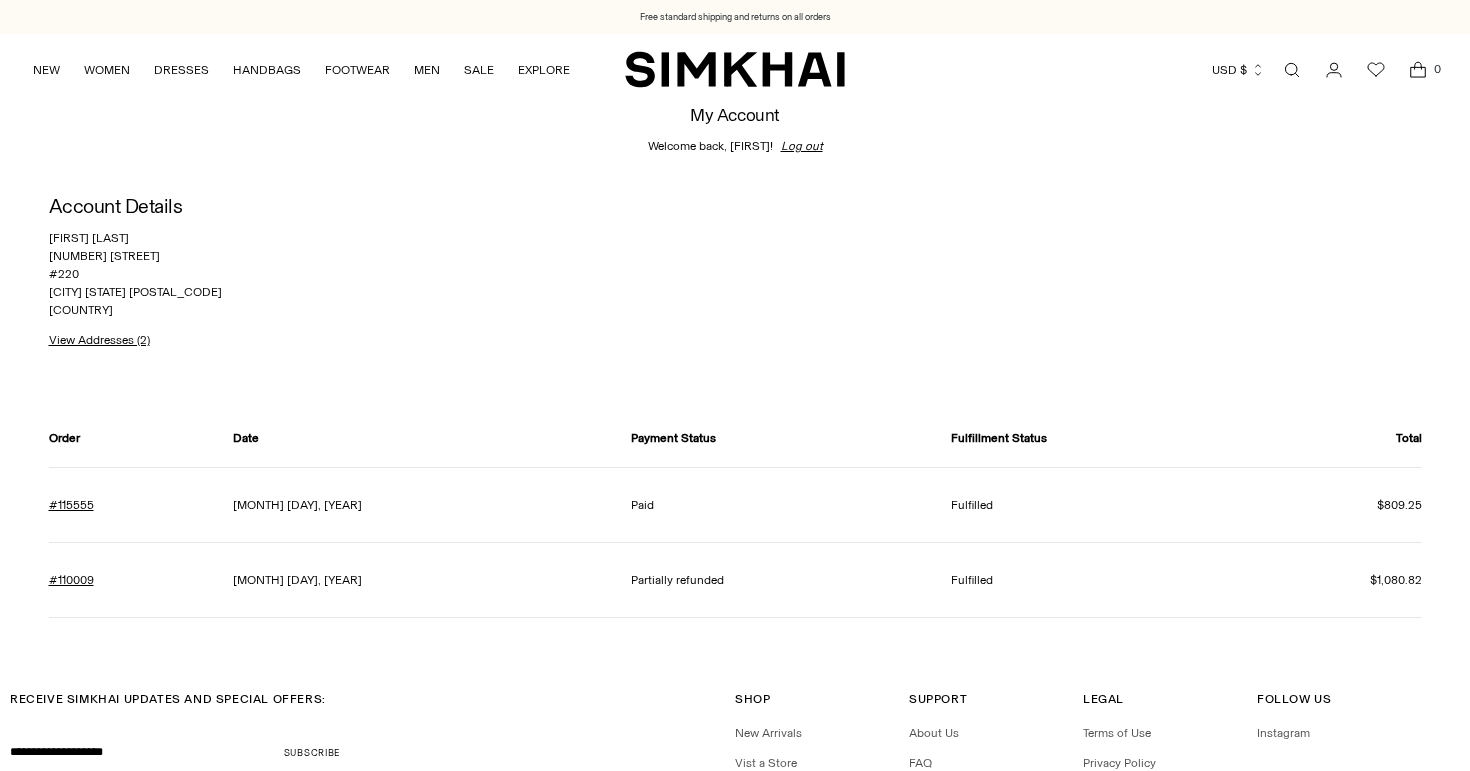 scroll, scrollTop: 0, scrollLeft: 0, axis: both 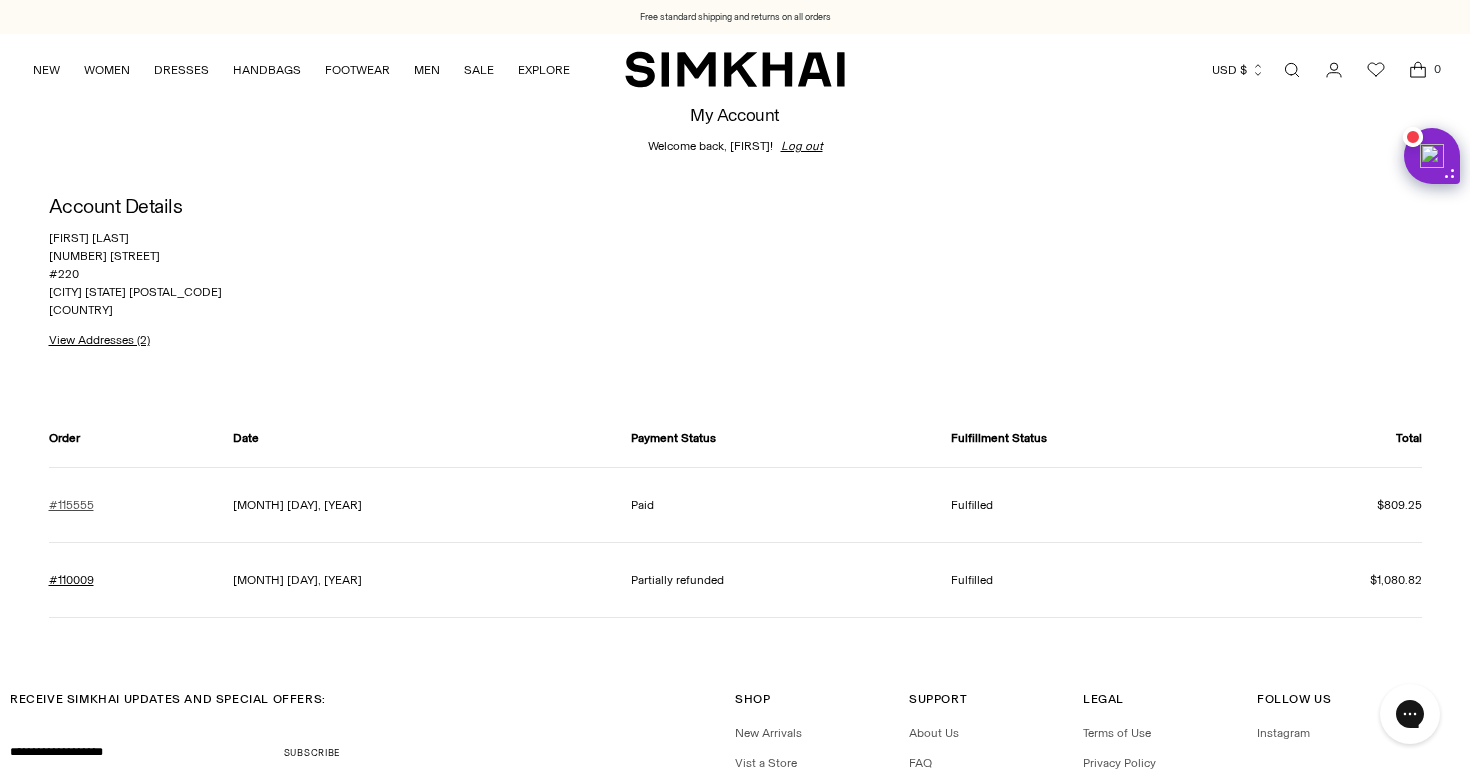 click on "#115555" at bounding box center (71, 505) 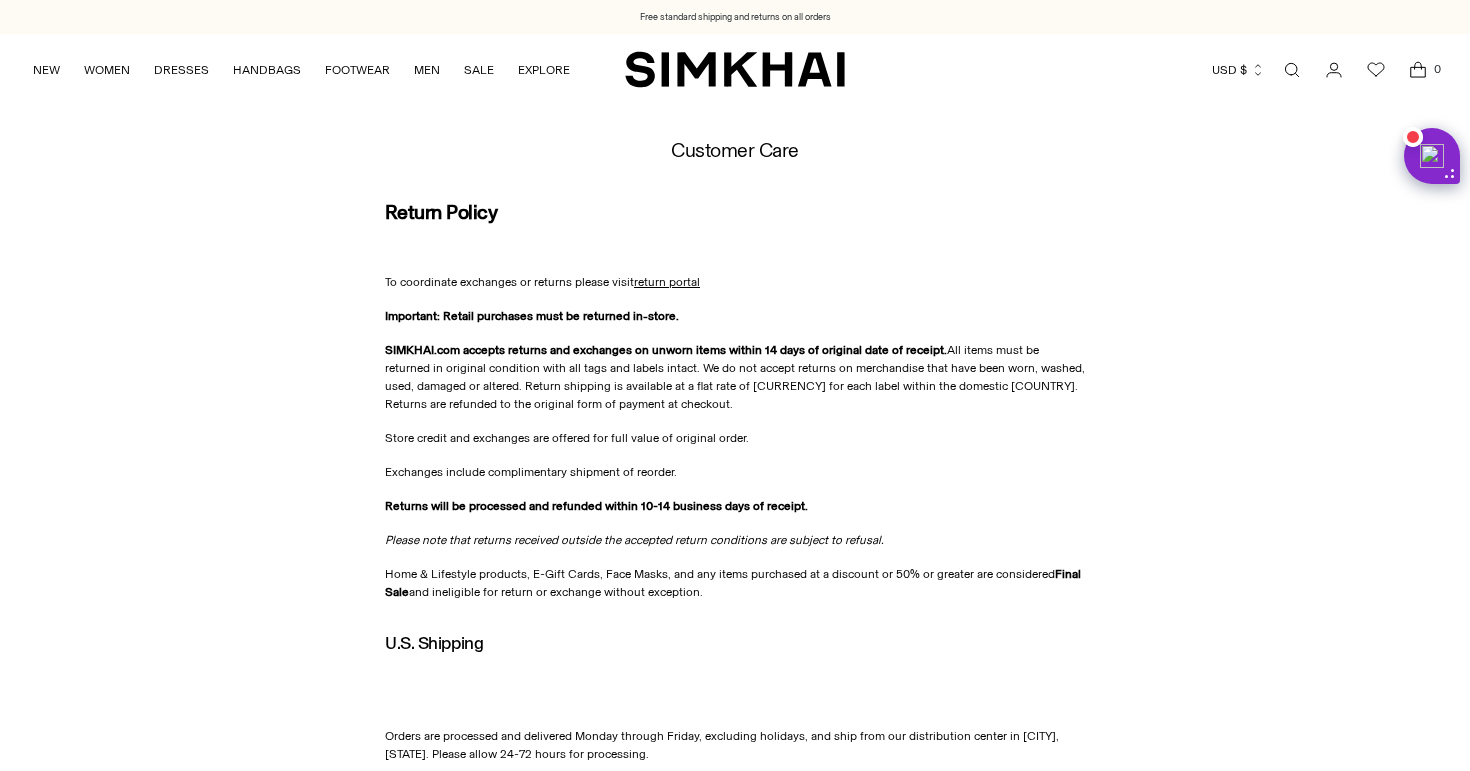 scroll, scrollTop: 0, scrollLeft: 0, axis: both 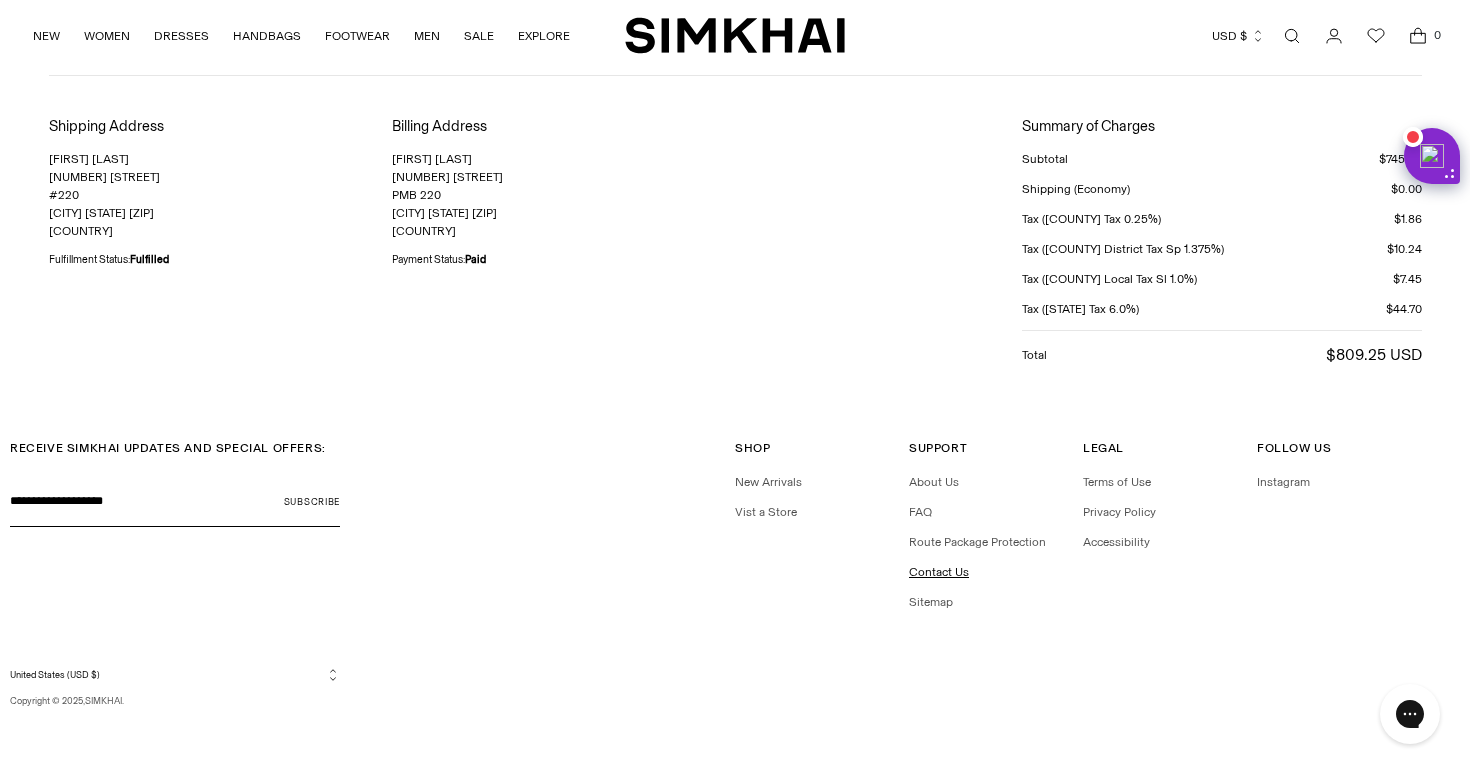click on "Contact Us" at bounding box center (939, 572) 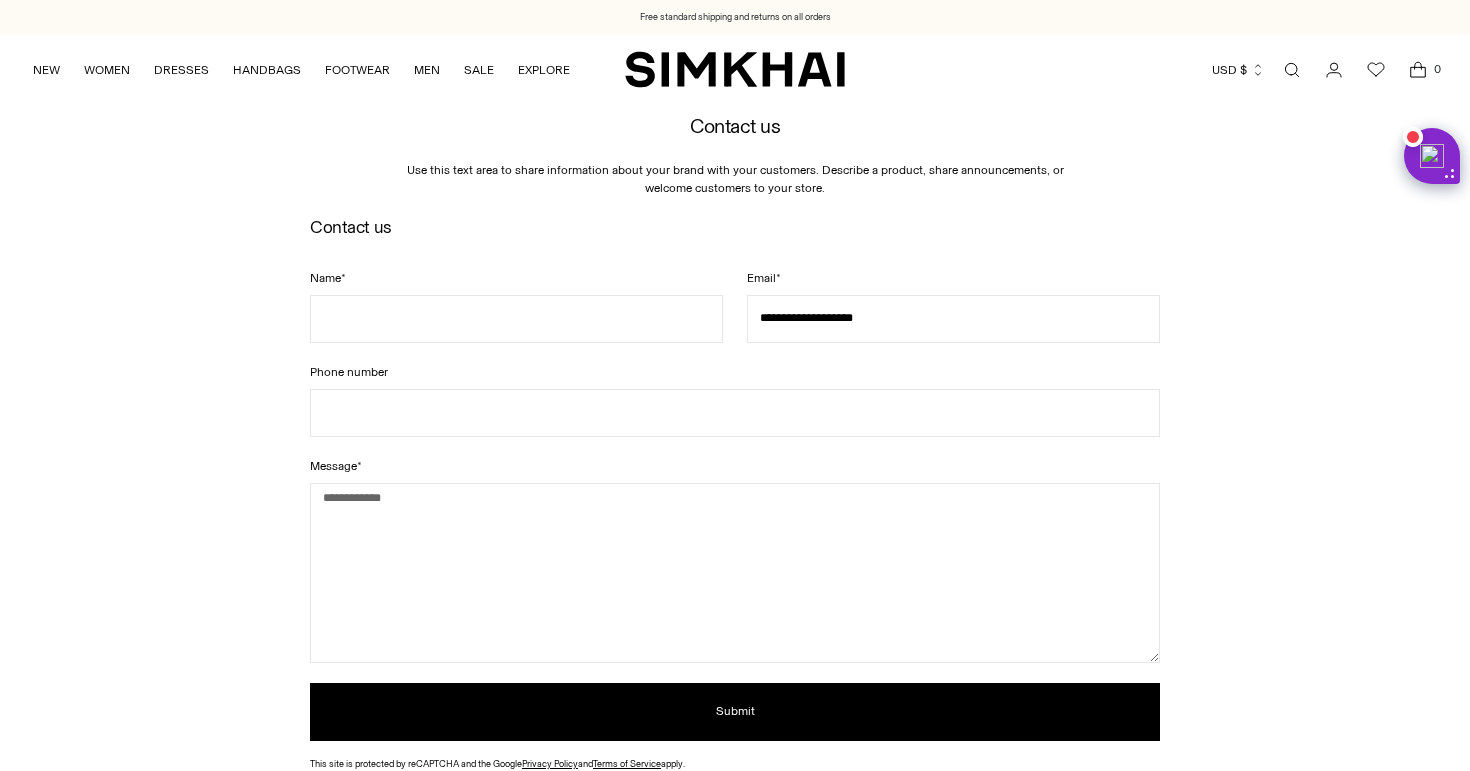 scroll, scrollTop: 0, scrollLeft: 0, axis: both 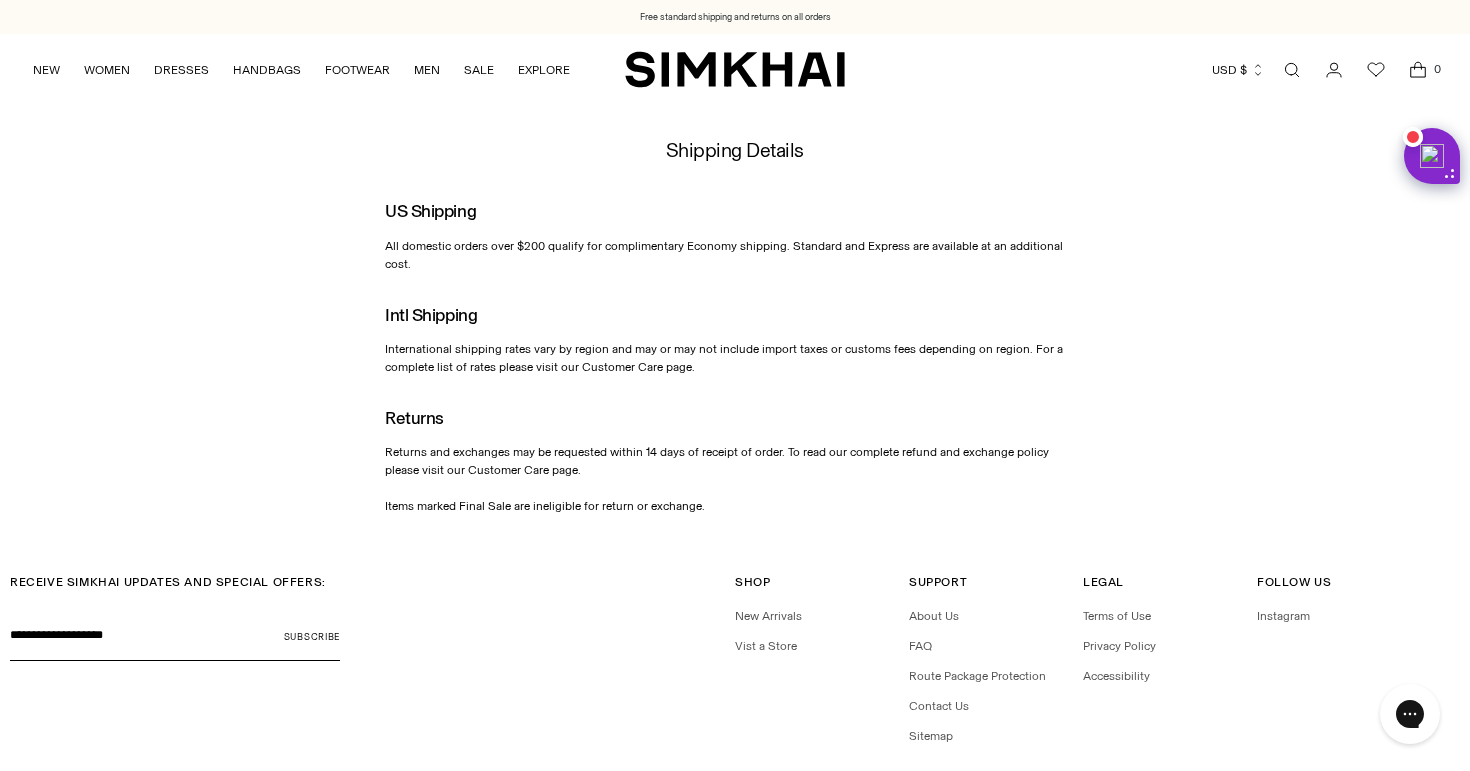 click on "International shipping rates vary by region and may or may not include import taxes or customs fees depending on region. For a complete list of rates please visit our Customer Care page." at bounding box center (724, 358) 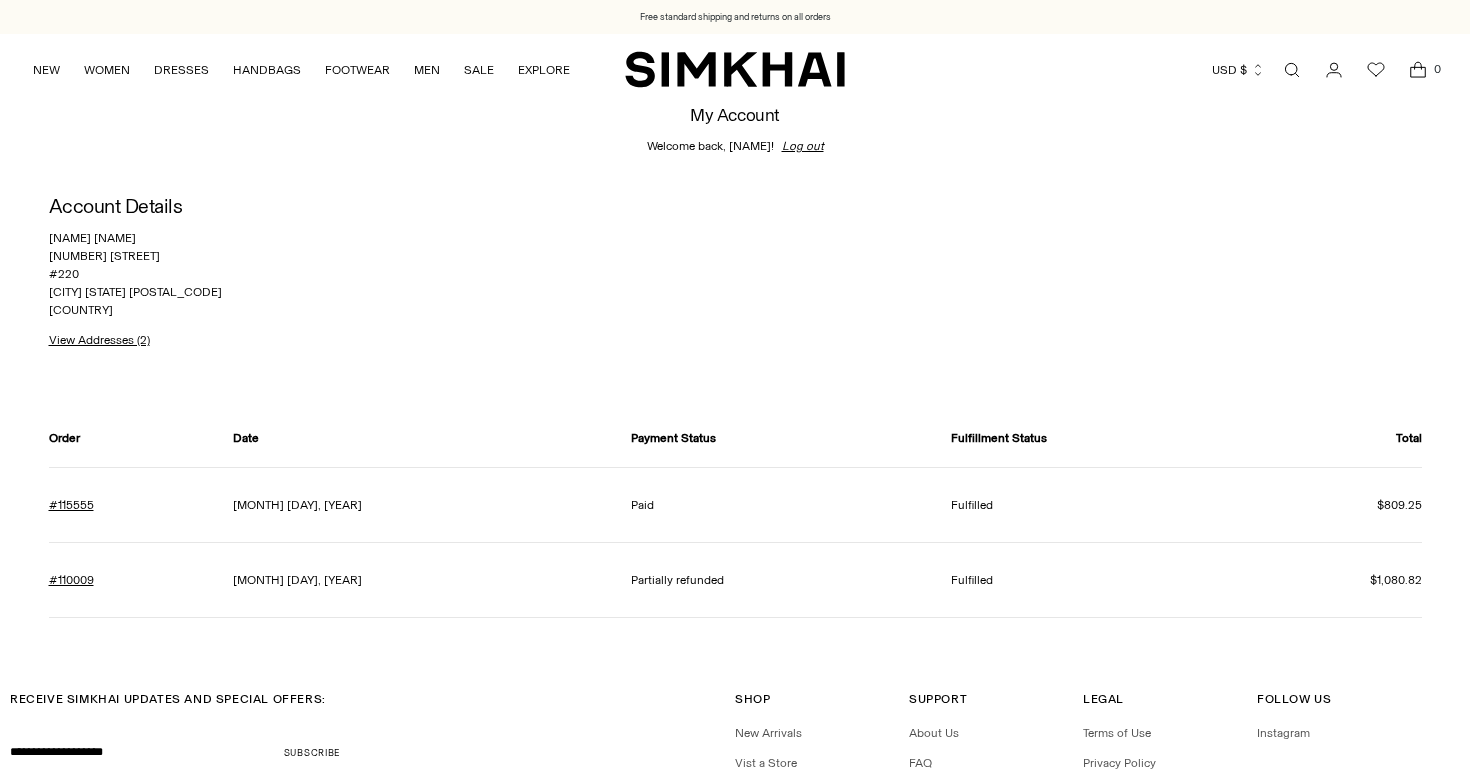 scroll, scrollTop: 0, scrollLeft: 0, axis: both 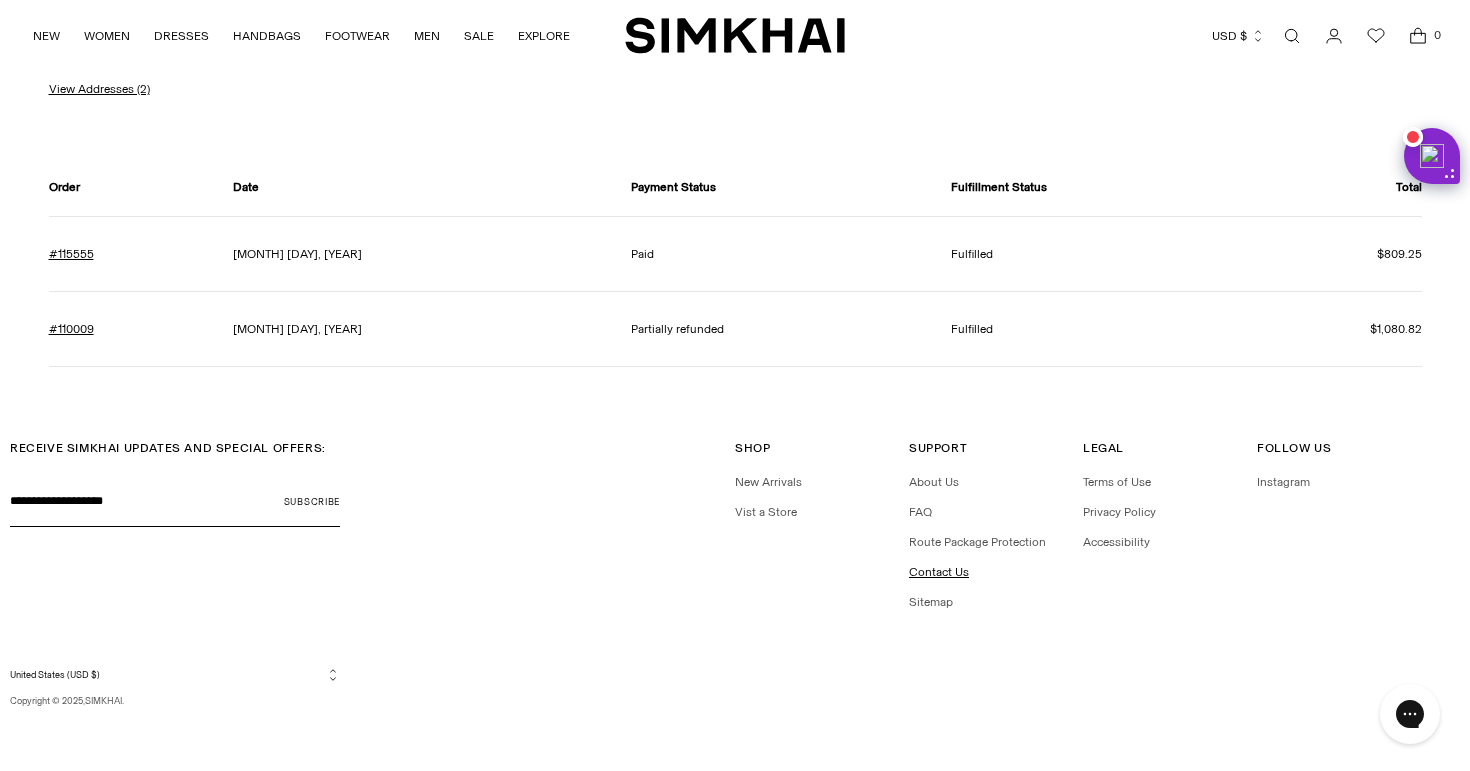 click on "Contact Us" at bounding box center (939, 572) 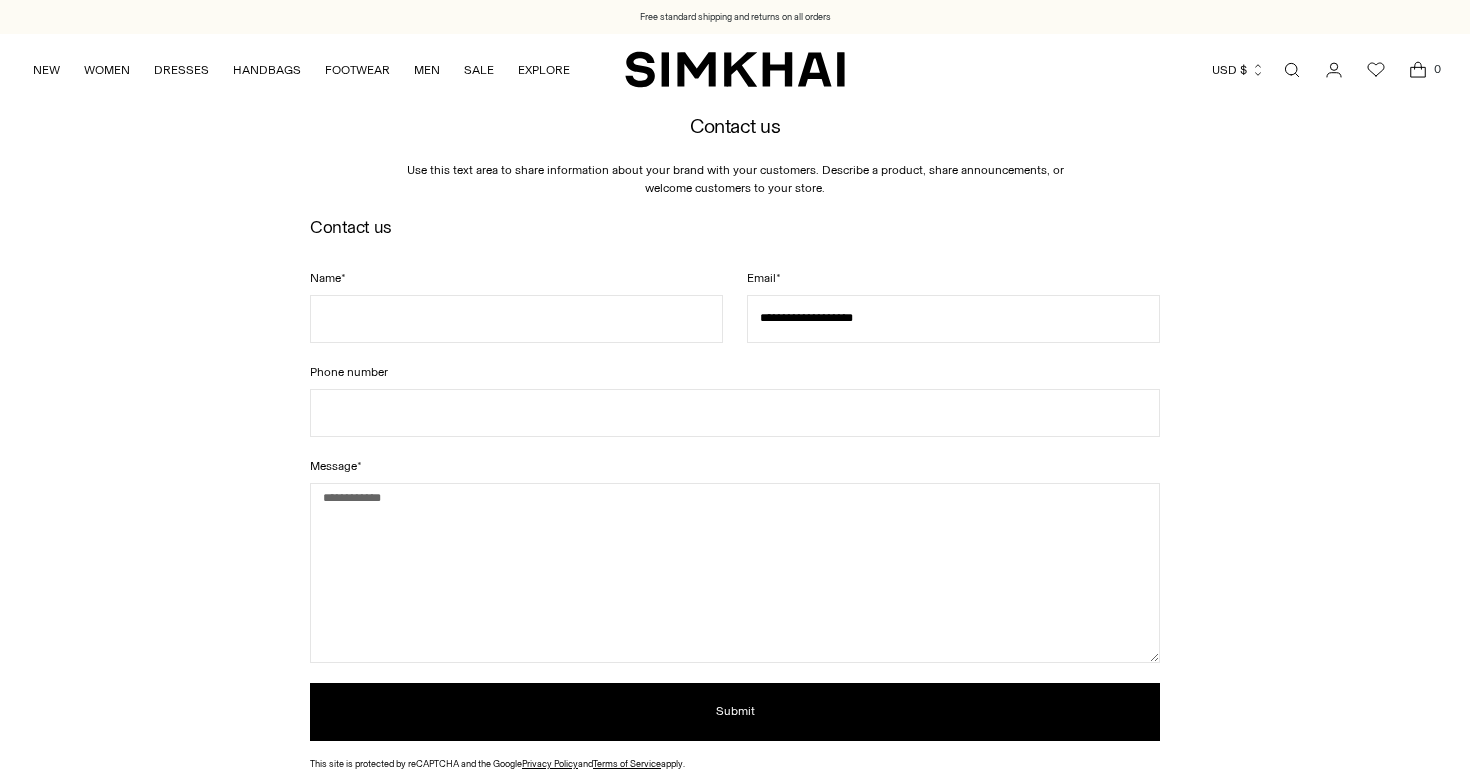 scroll, scrollTop: 0, scrollLeft: 0, axis: both 